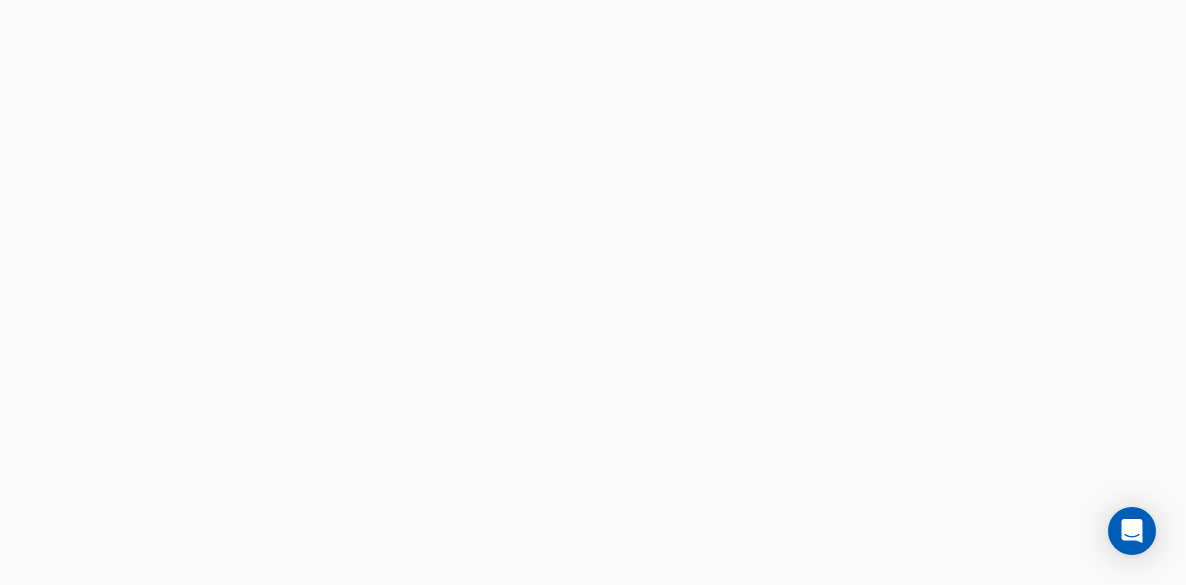 scroll, scrollTop: 0, scrollLeft: 0, axis: both 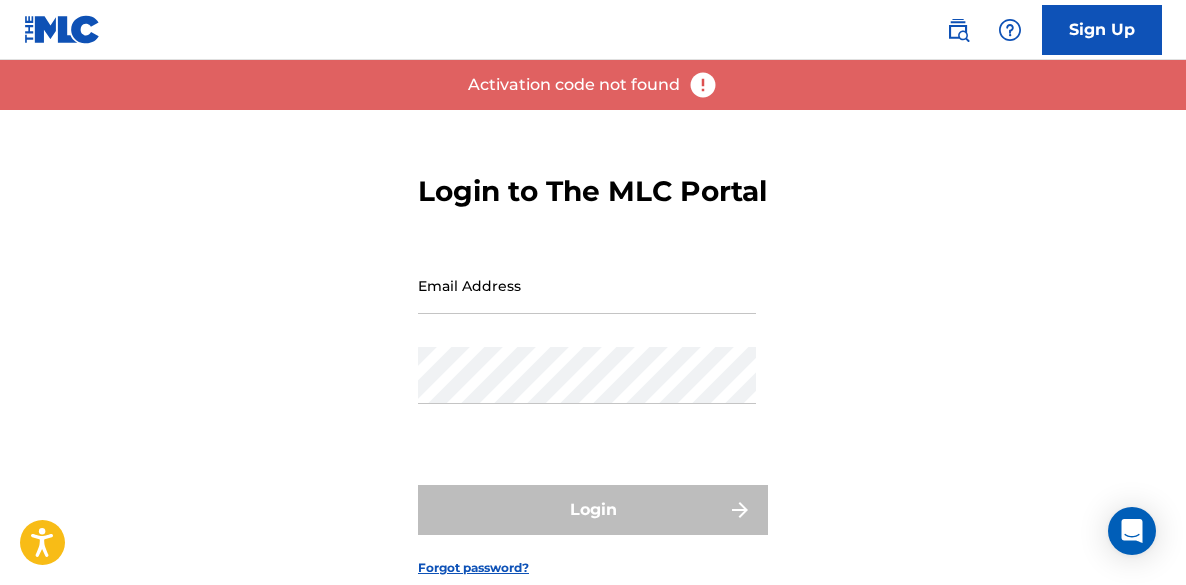 click on "Email Address" at bounding box center [587, 285] 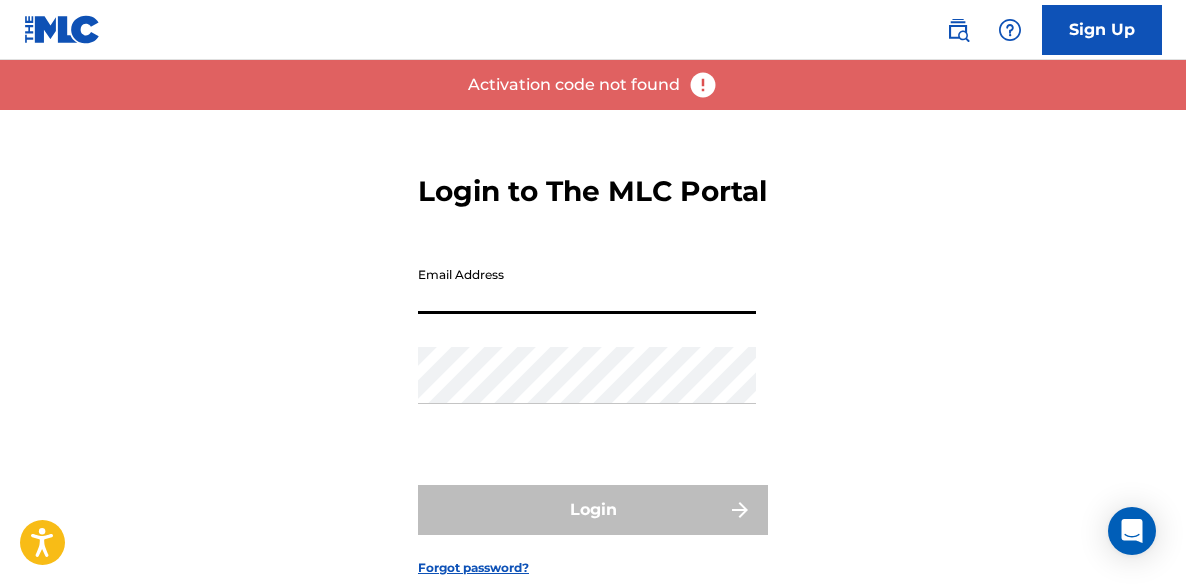 click on "Email Address" at bounding box center [587, 285] 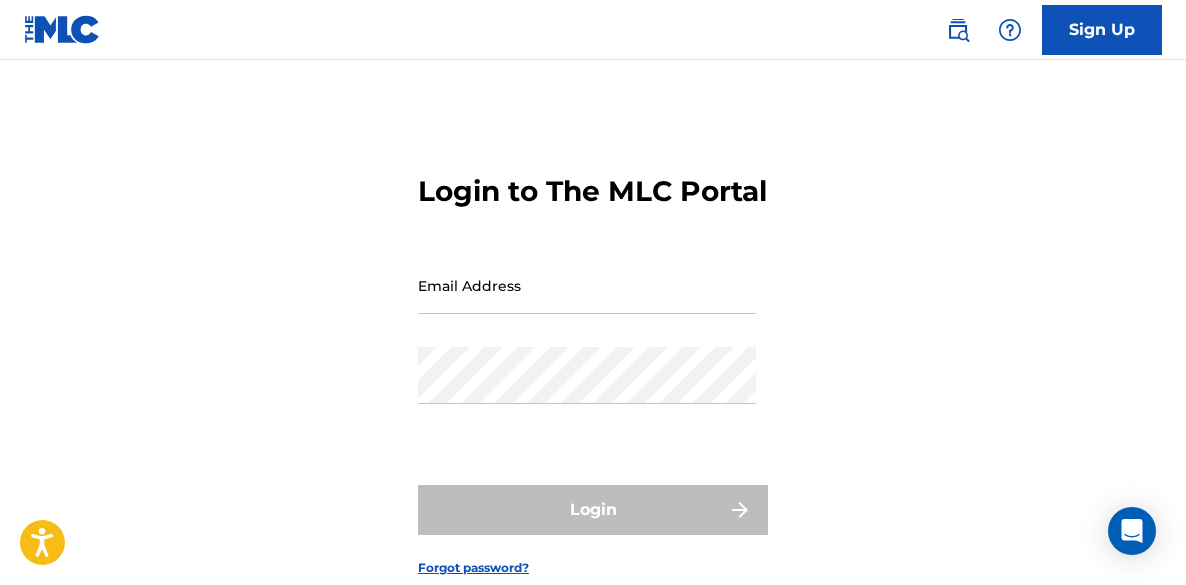 click on "Login to The MLC Portal Email Address Password Login Forgot password?" at bounding box center (593, 359) 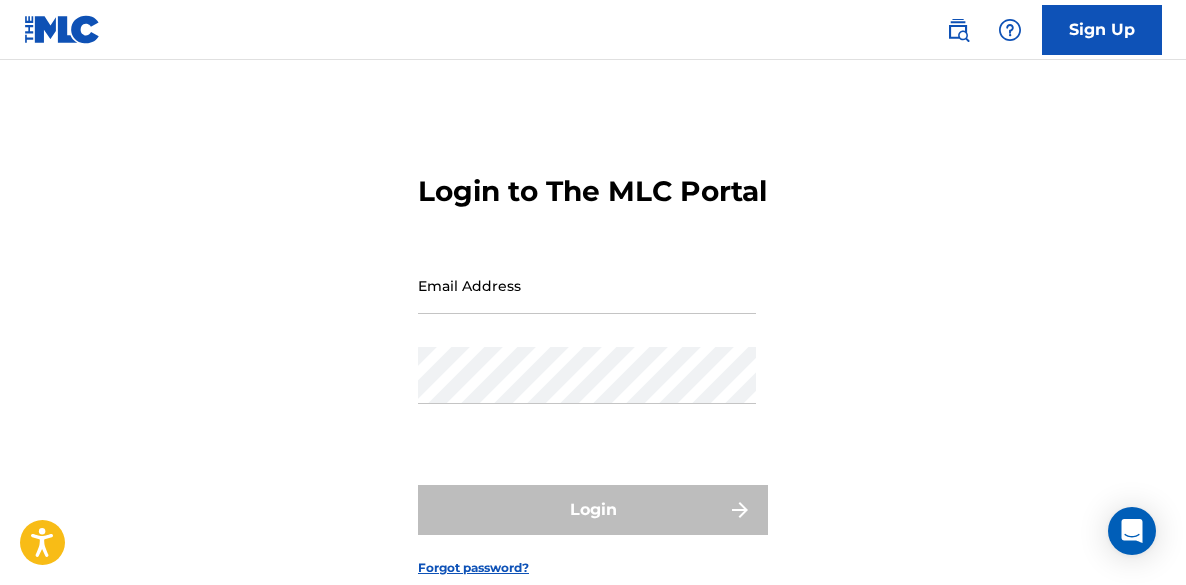 click on "Email Address" at bounding box center [587, 285] 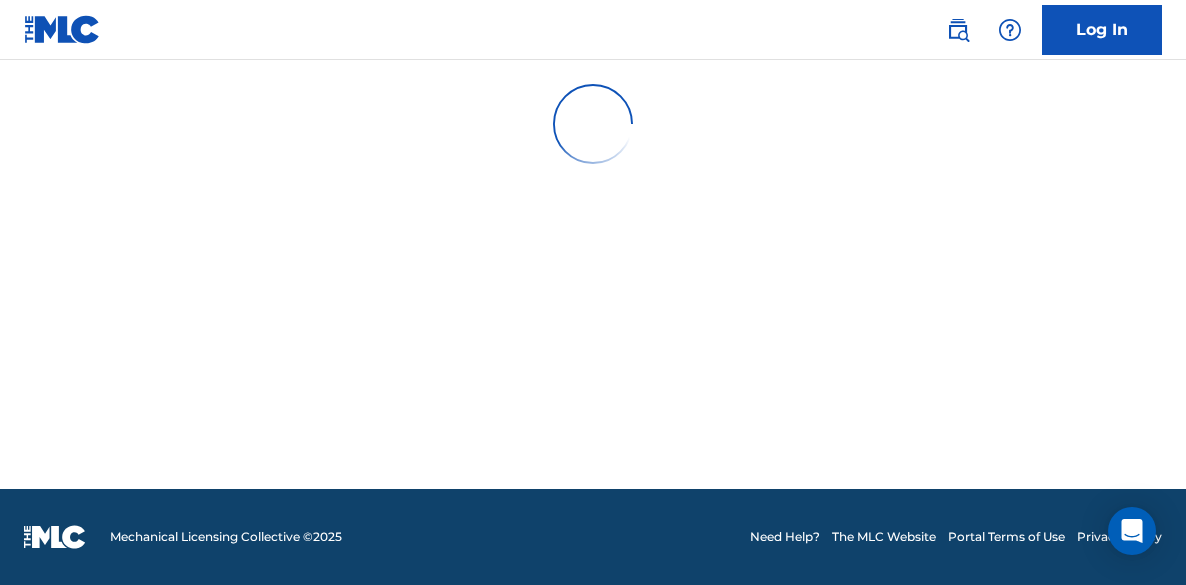 scroll, scrollTop: 0, scrollLeft: 0, axis: both 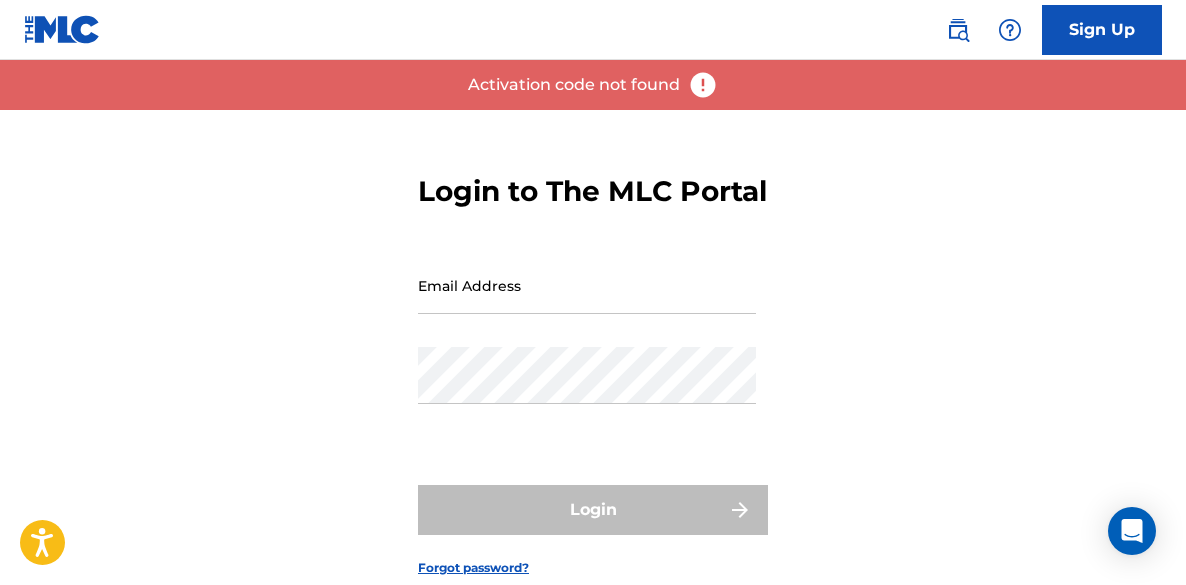 click on "Email Address" at bounding box center [587, 285] 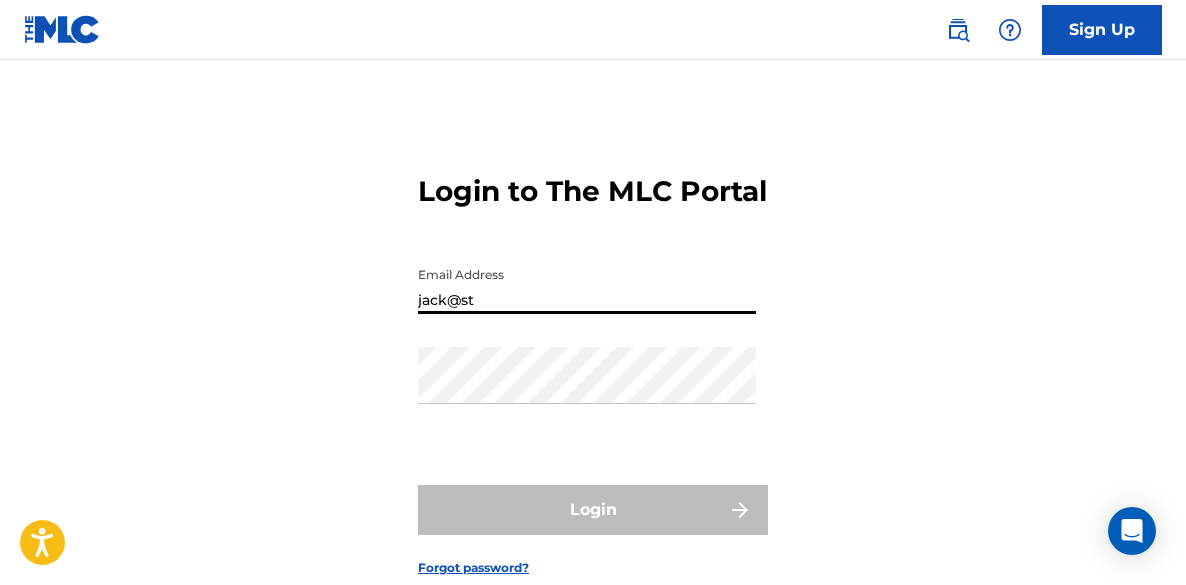 type on "[EMAIL_ADDRESS][DOMAIN_NAME]" 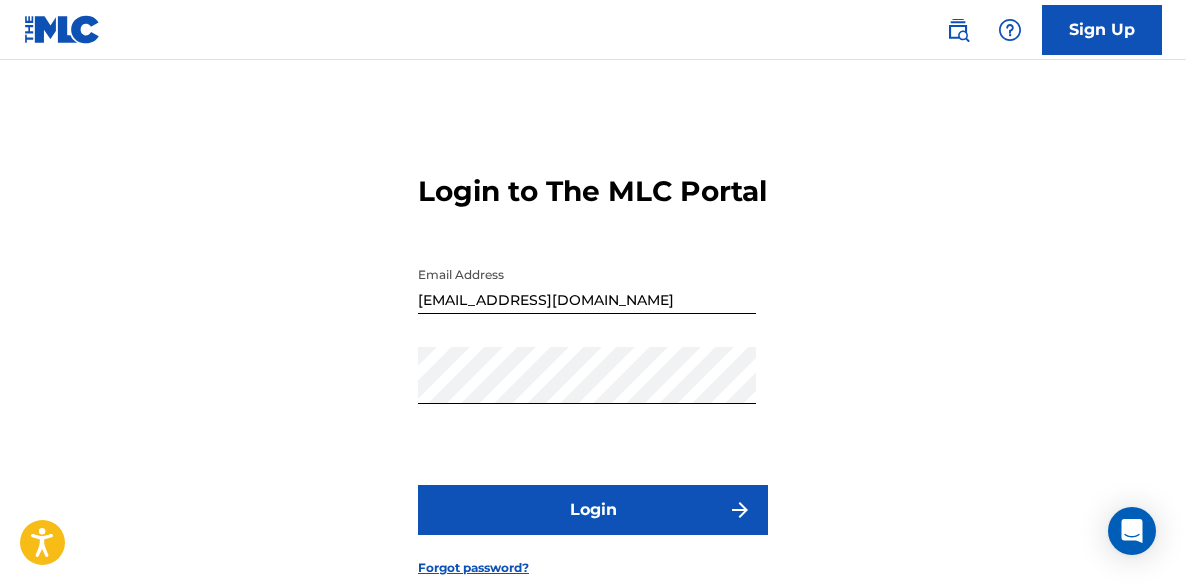 click on "Login to The MLC Portal Email Address jack@stonesthrow.com Password Login Forgot password?" at bounding box center (593, 359) 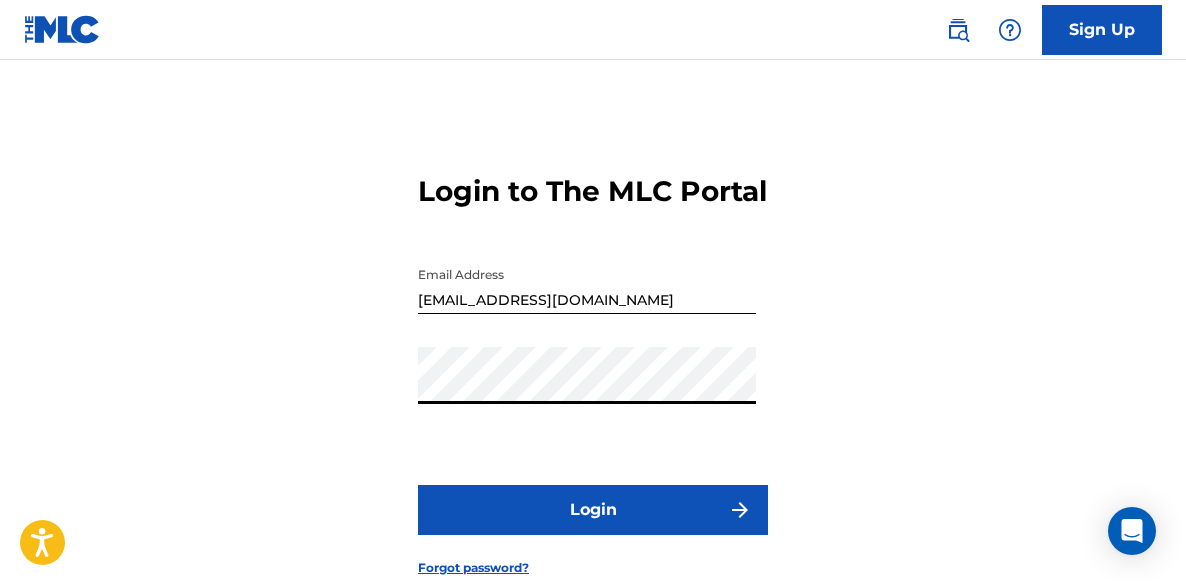 click on "Email Address jack@stonesthrow.com" at bounding box center (587, 302) 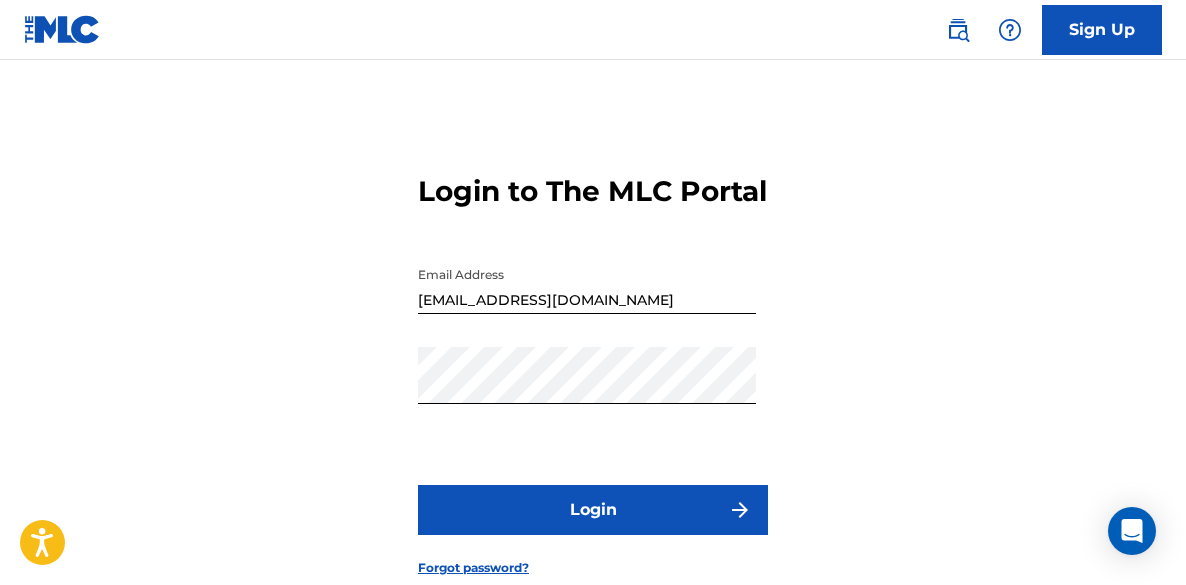click on "Login" at bounding box center (593, 510) 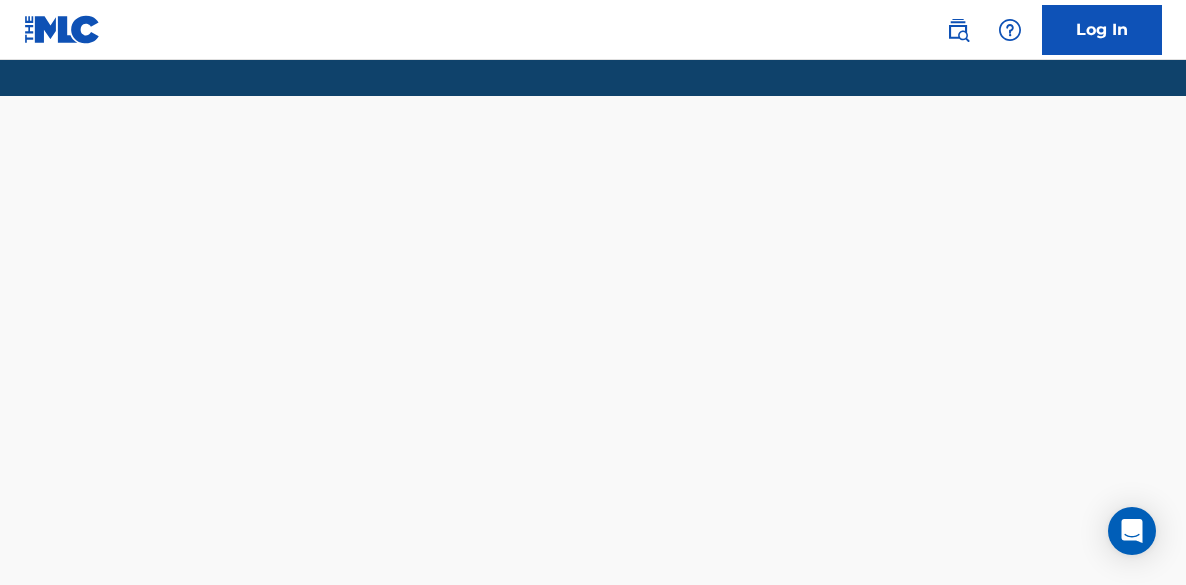 scroll, scrollTop: 0, scrollLeft: 0, axis: both 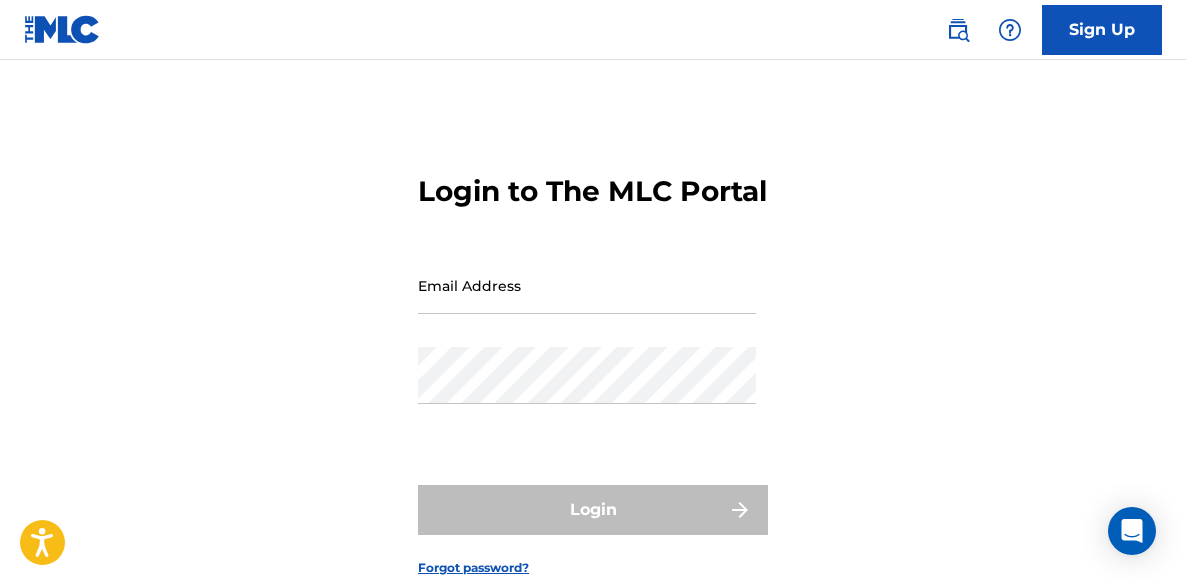 click on "Email Address" at bounding box center [587, 285] 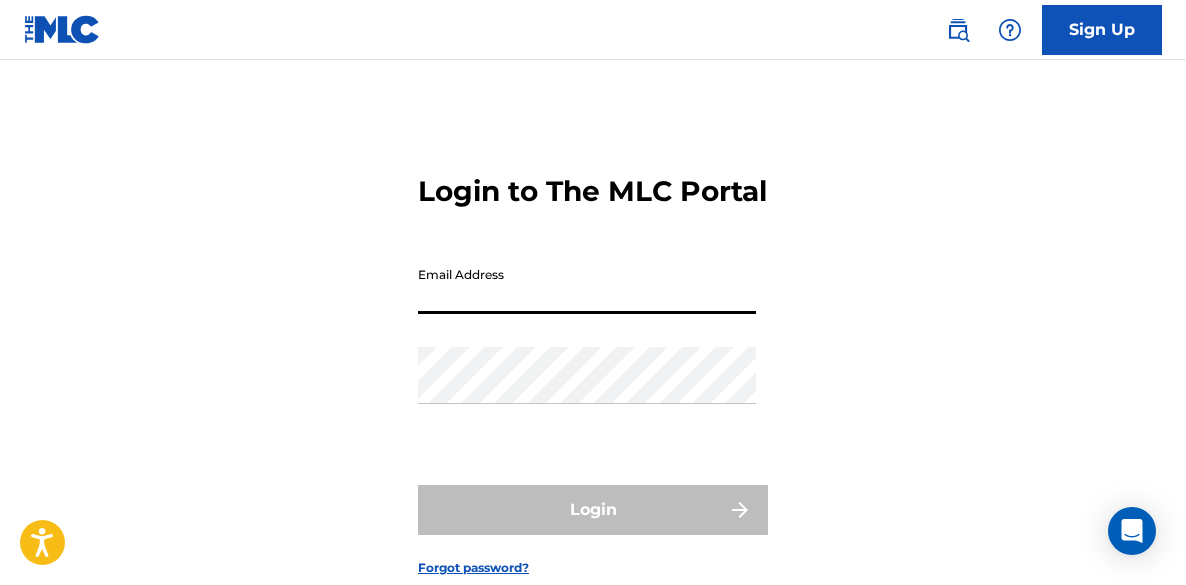 paste on "[EMAIL_ADDRESS][DOMAIN_NAME]" 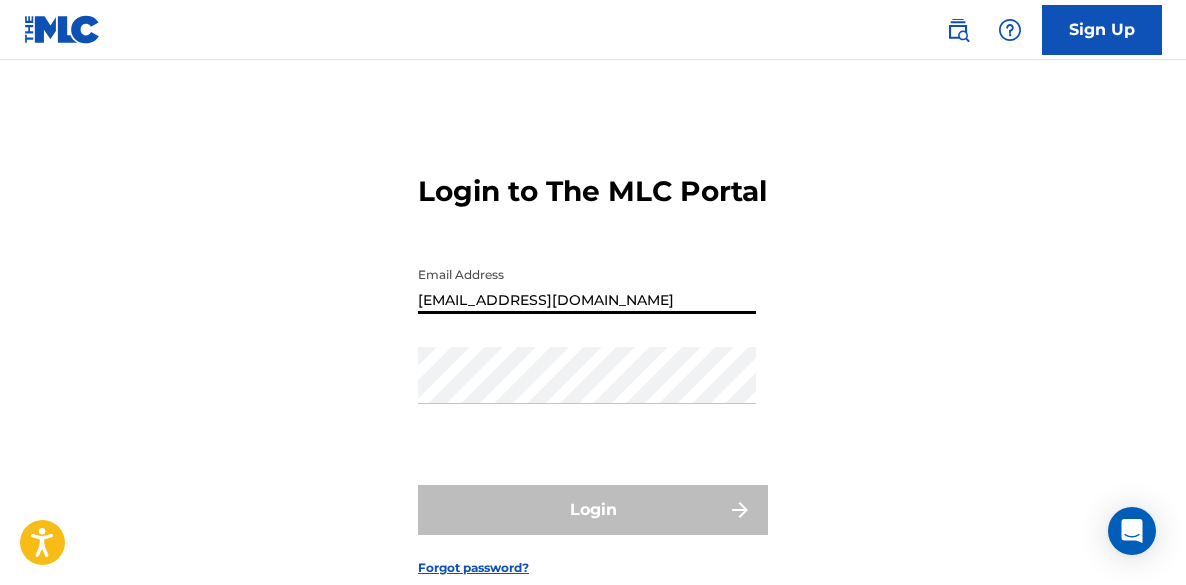 type on "[EMAIL_ADDRESS][DOMAIN_NAME]" 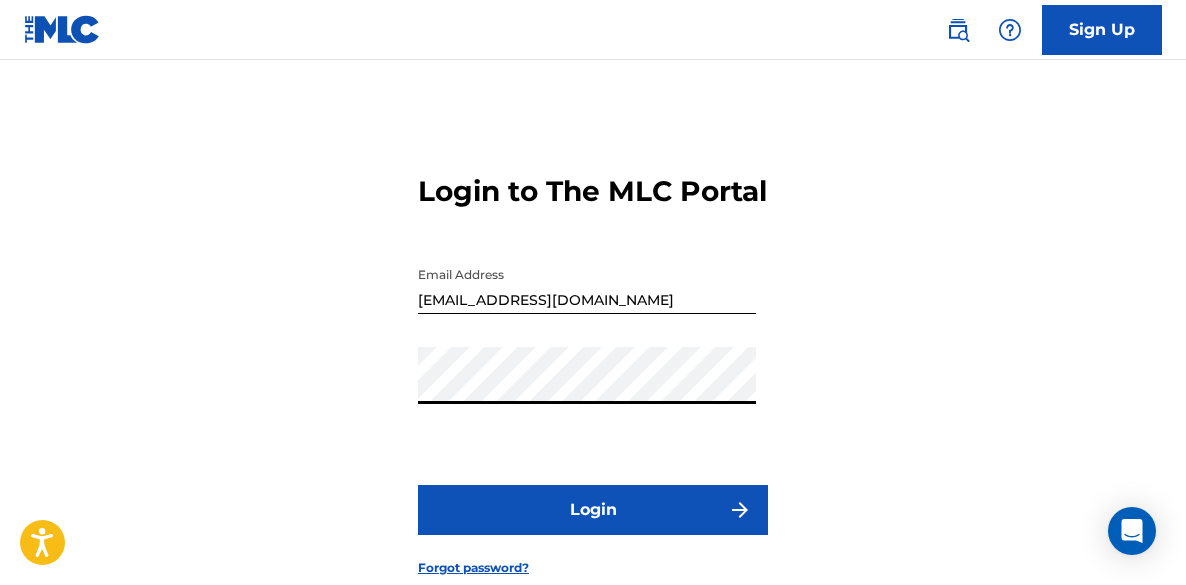 click on "Login" at bounding box center (593, 510) 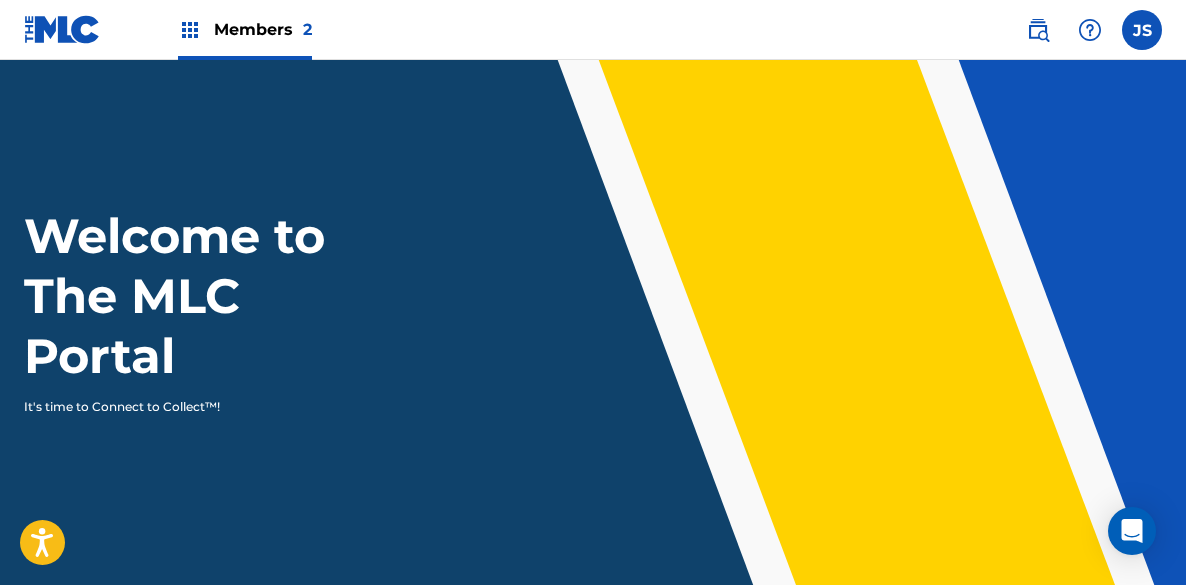 scroll, scrollTop: 0, scrollLeft: 0, axis: both 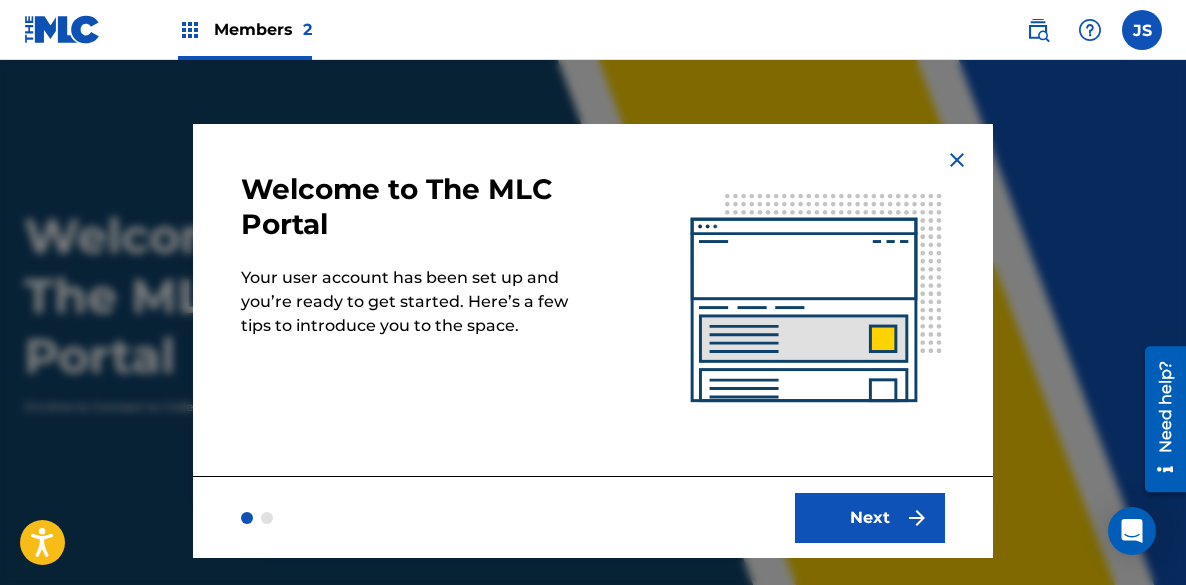 click on "Next" at bounding box center [870, 518] 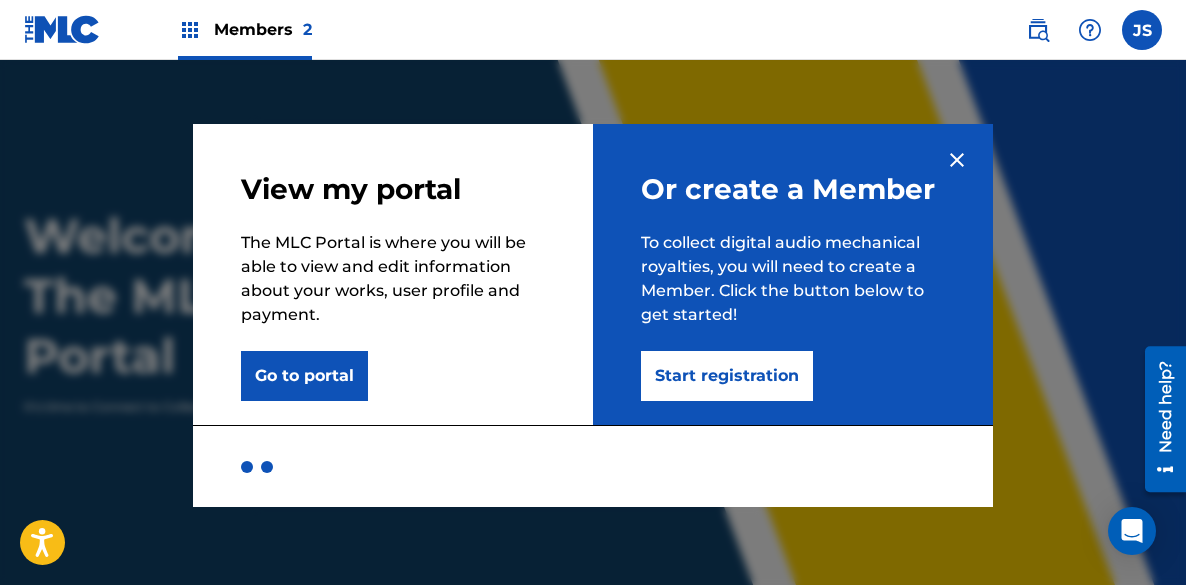 click on "Members    2" at bounding box center [263, 29] 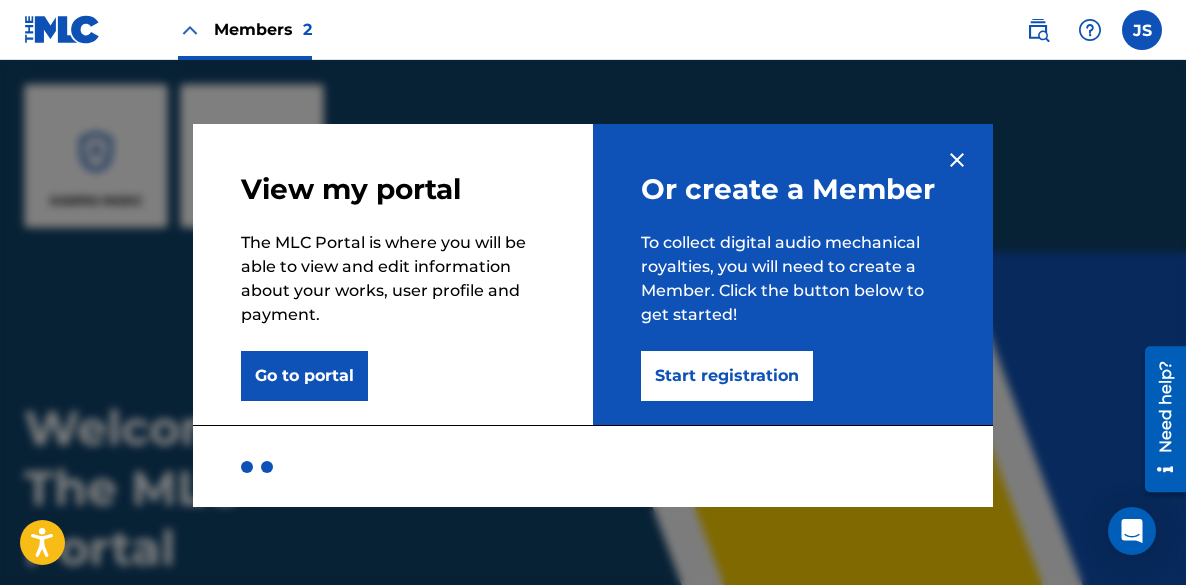 click on "Go to portal" at bounding box center [304, 376] 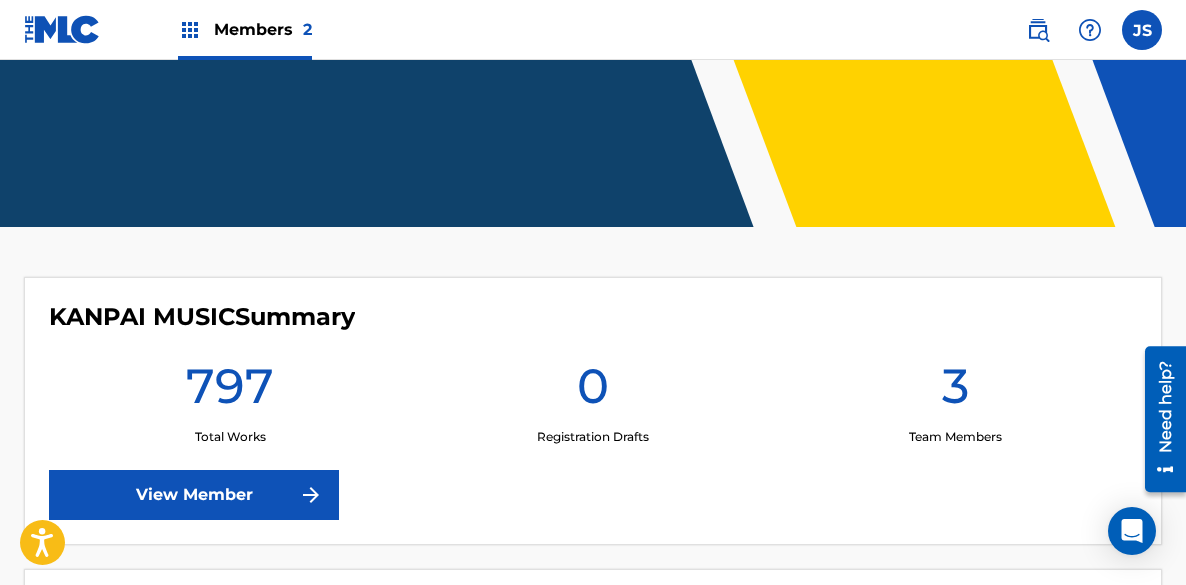 scroll, scrollTop: 731, scrollLeft: 0, axis: vertical 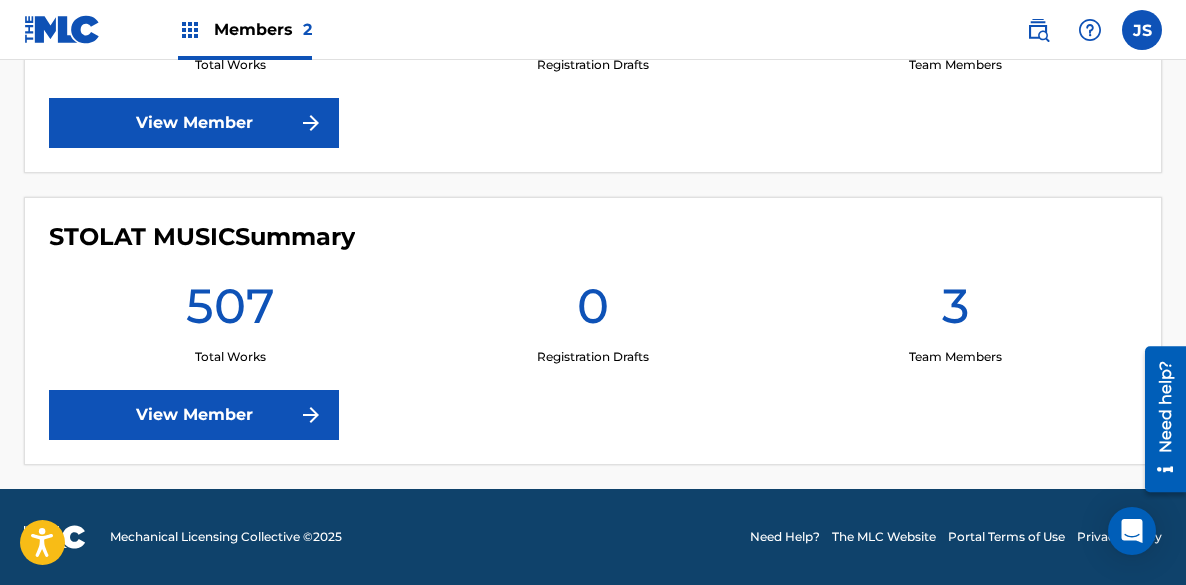 click at bounding box center [1142, 30] 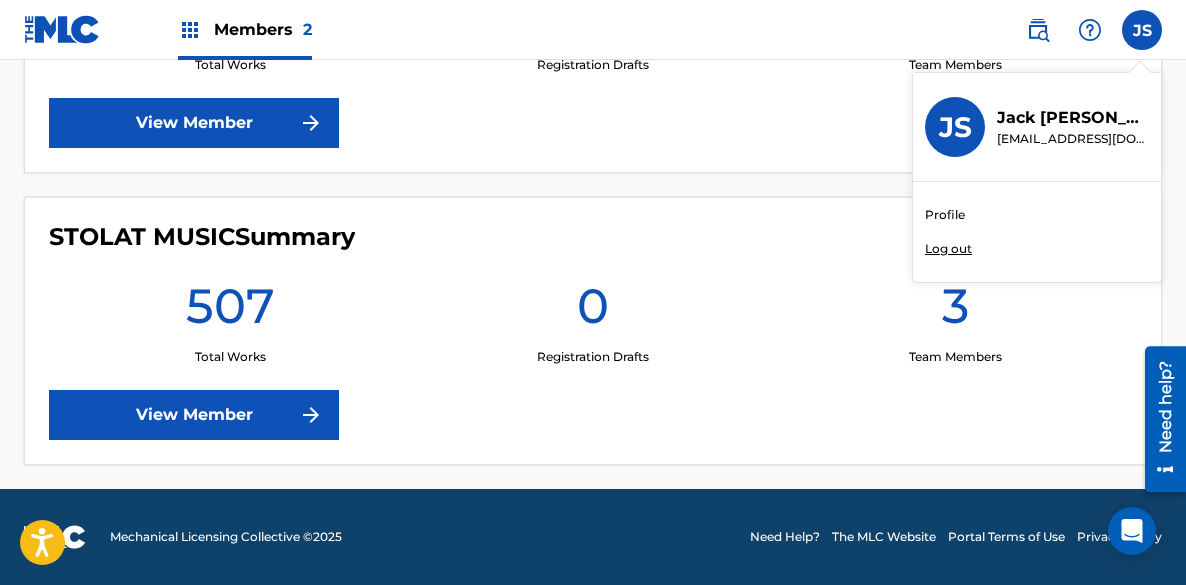 click on "JS [PERSON_NAME]   Sills [EMAIL_ADDRESS][DOMAIN_NAME] Profile Log out" at bounding box center (1142, 30) 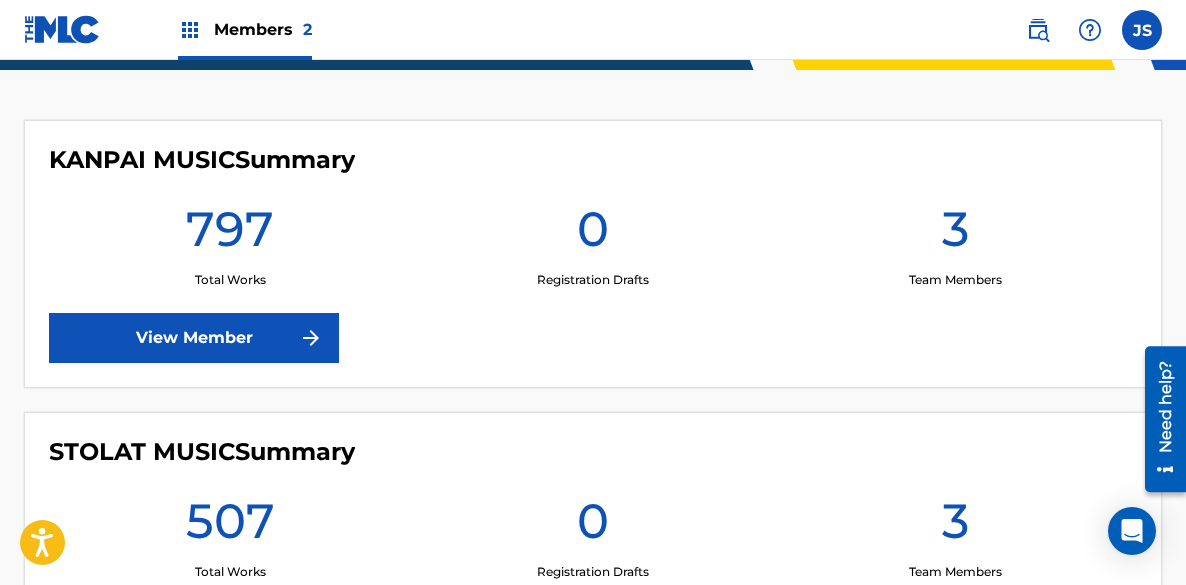 click on "Members    2" at bounding box center [263, 29] 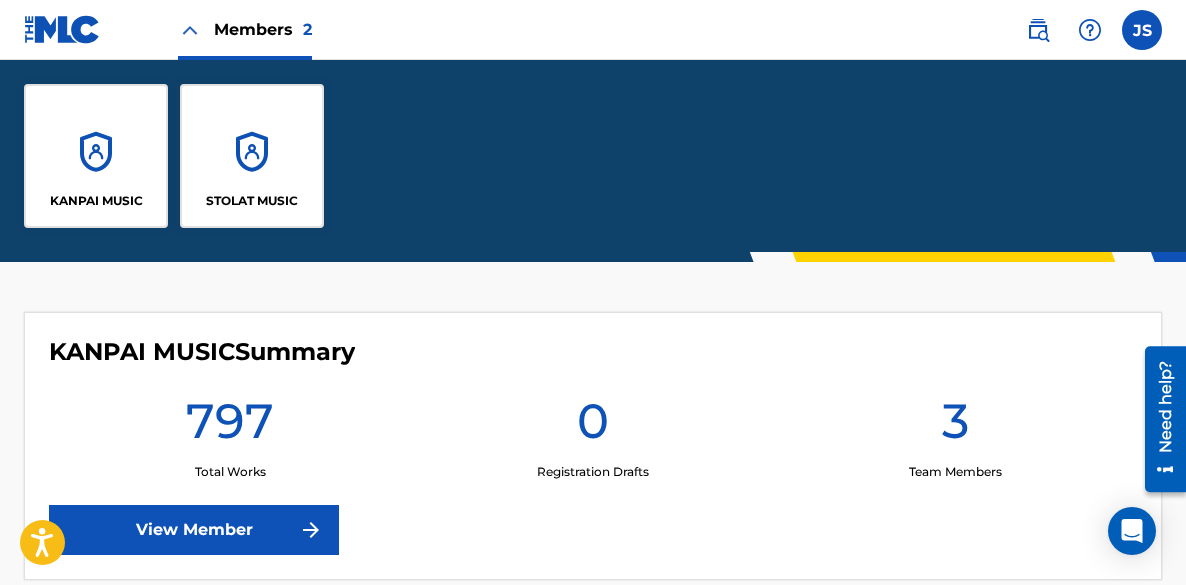 scroll, scrollTop: 708, scrollLeft: 0, axis: vertical 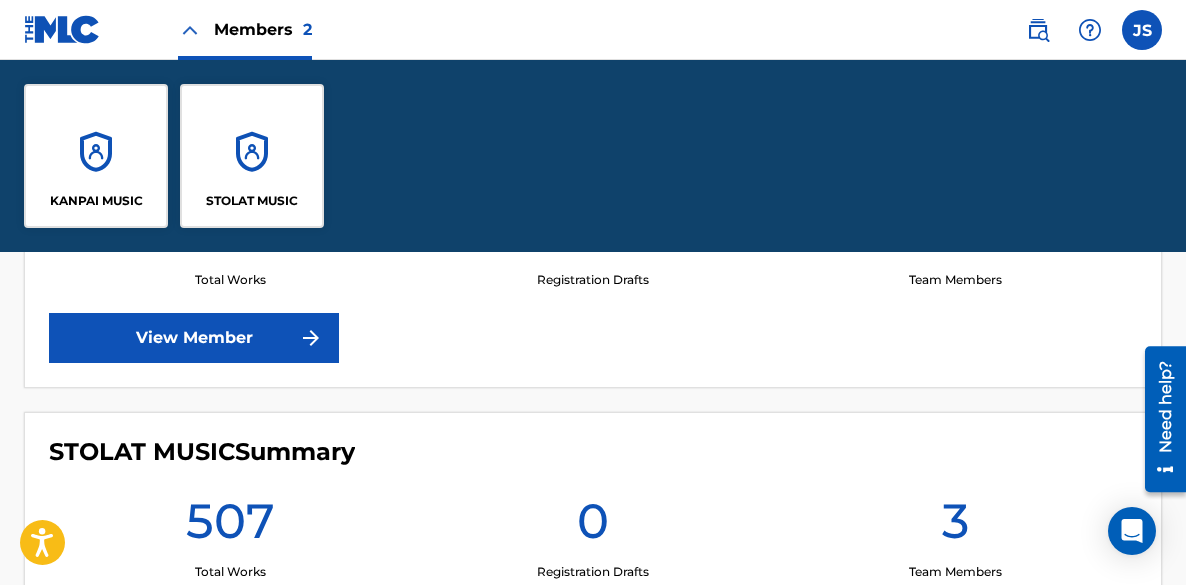 click on "Members    2" at bounding box center [263, 29] 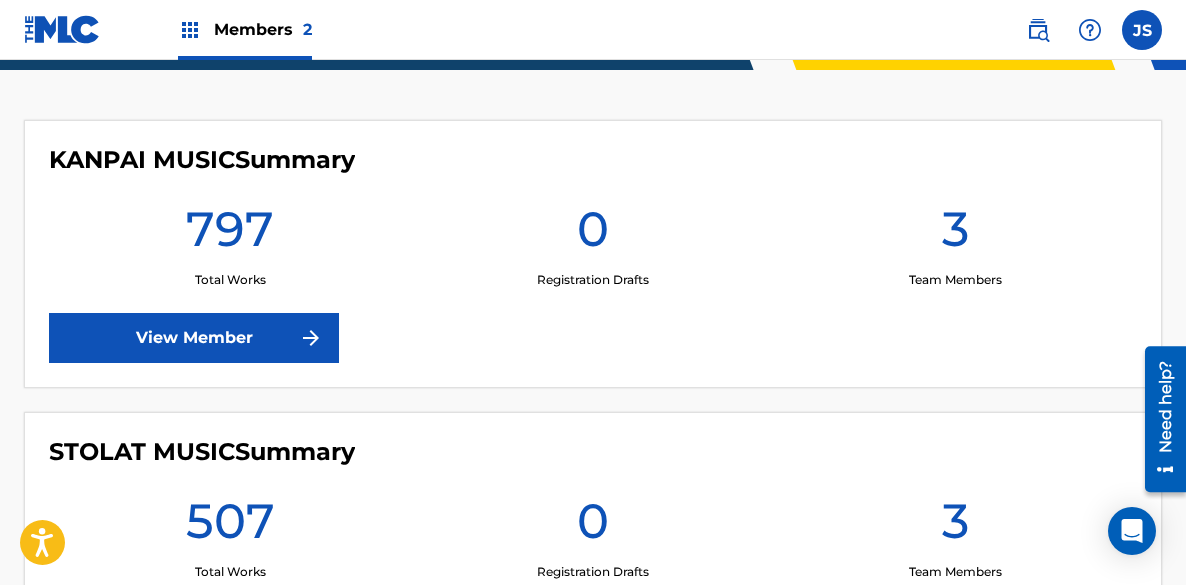 click on "Members    2" at bounding box center (263, 29) 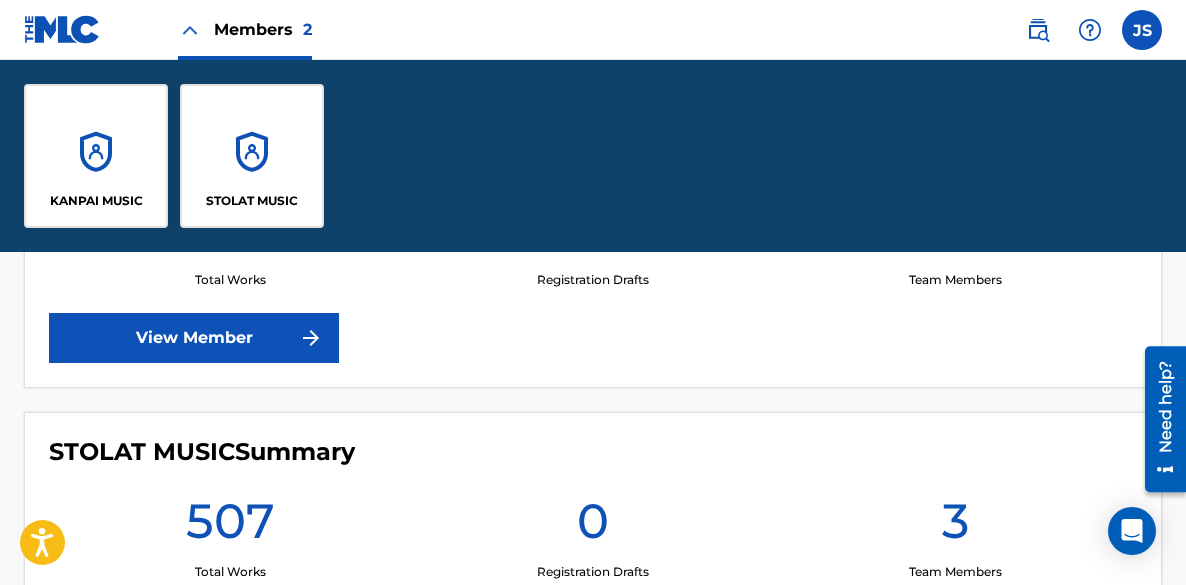 click on "STOLAT MUSIC" at bounding box center [252, 156] 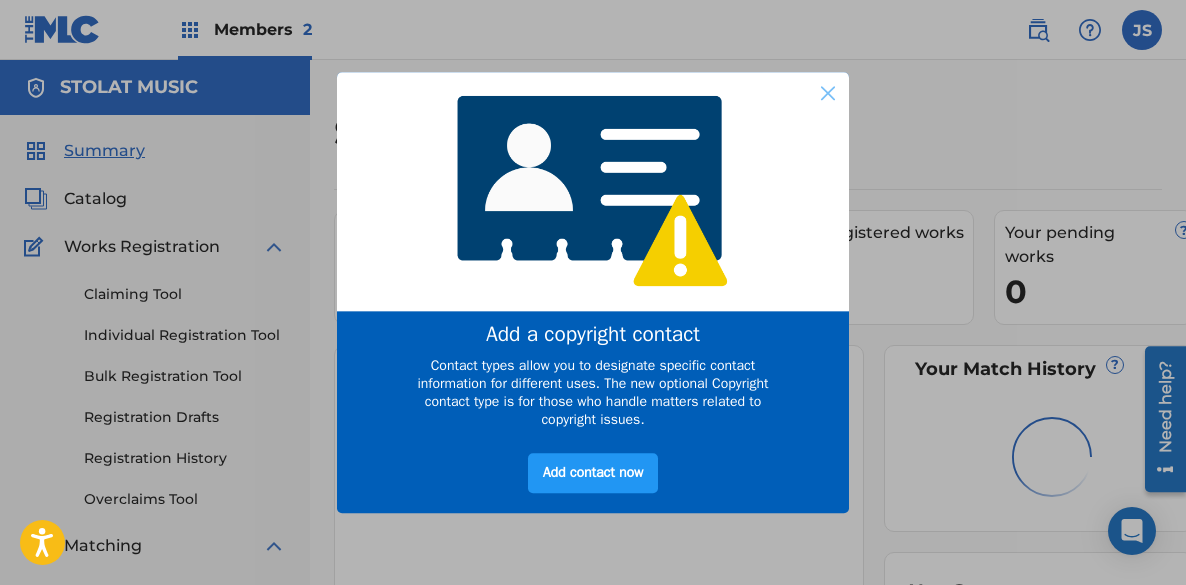 scroll, scrollTop: 0, scrollLeft: 0, axis: both 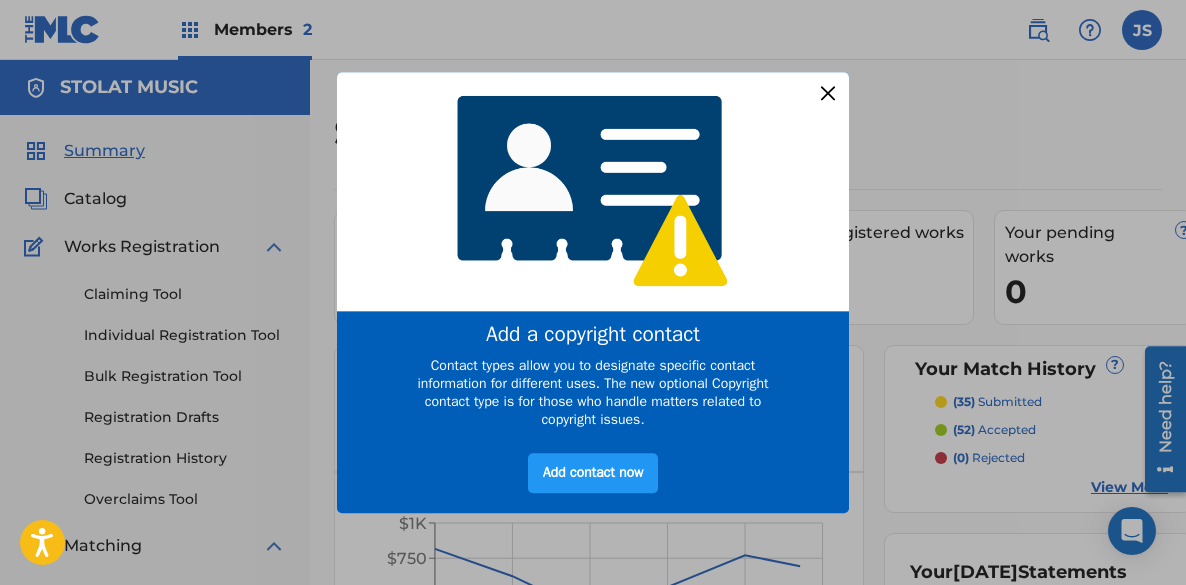 click at bounding box center [828, 93] 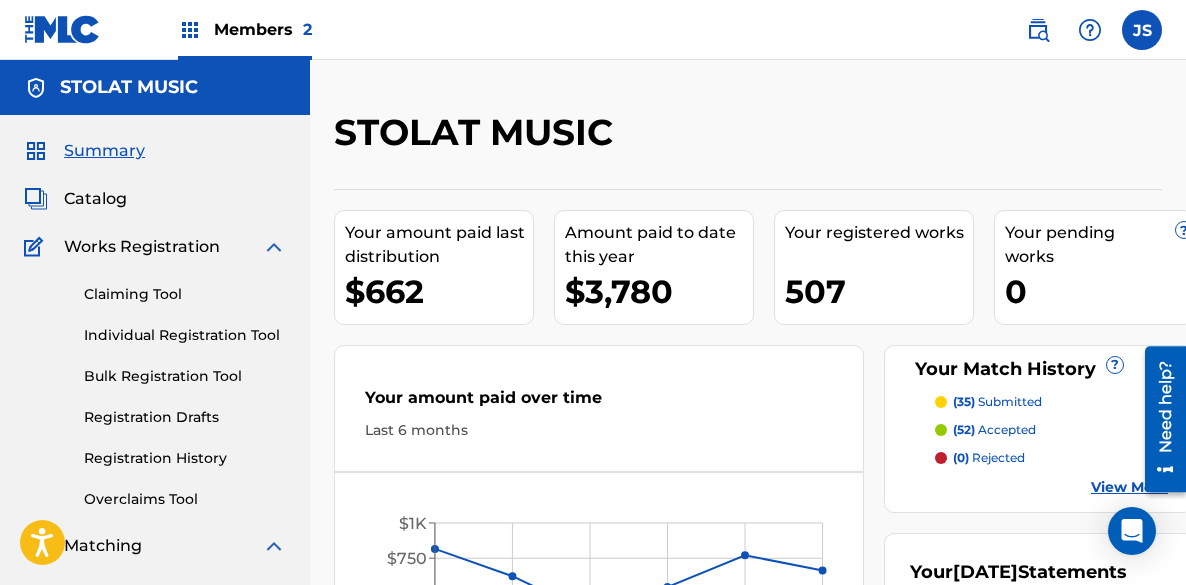 click on "Members    2" at bounding box center [263, 29] 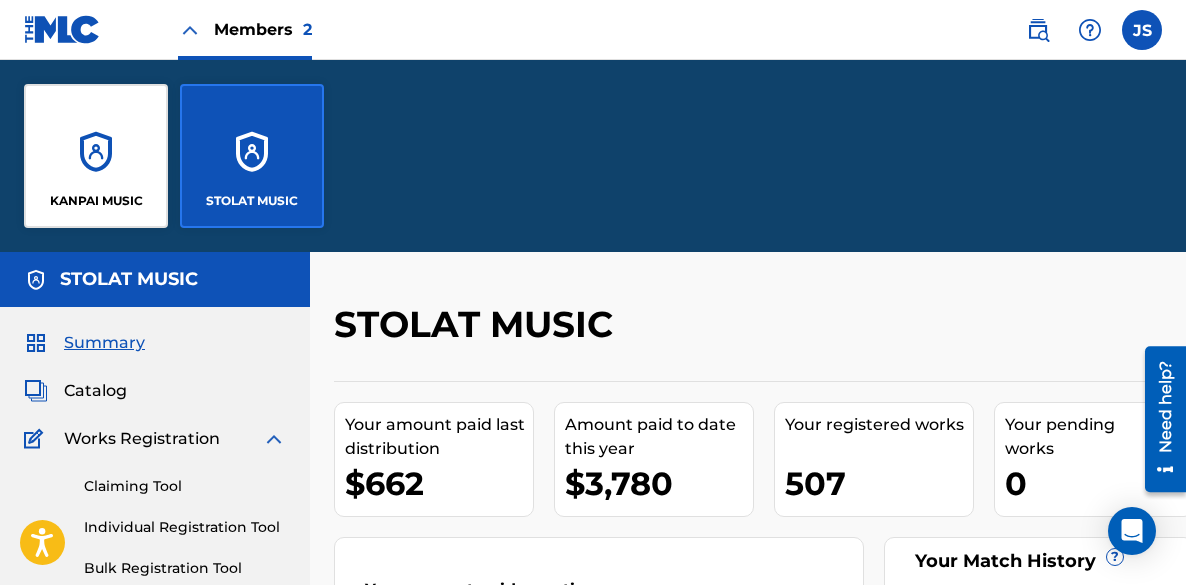click on "KANPAI MUSIC" at bounding box center (96, 156) 